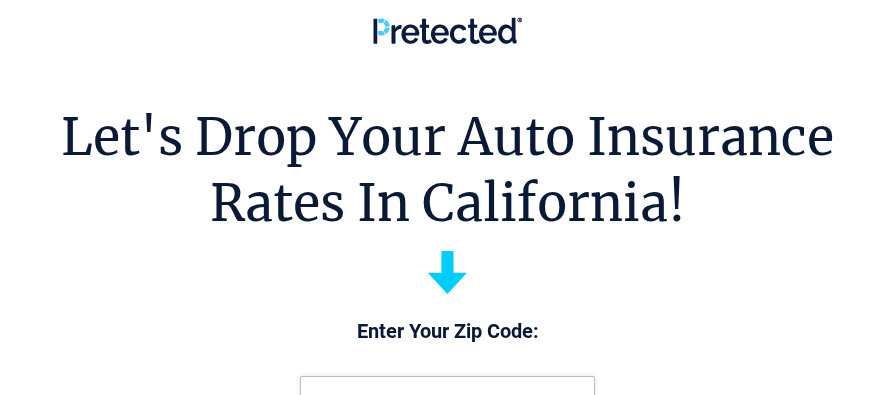 scroll, scrollTop: 0, scrollLeft: 0, axis: both 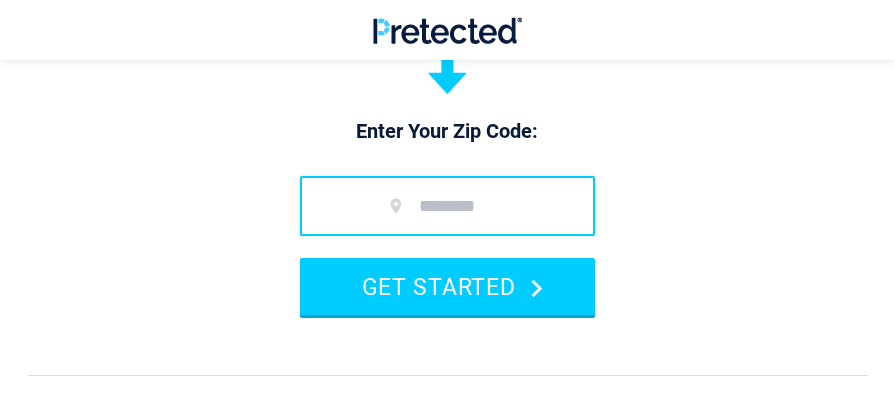 click at bounding box center [447, 206] 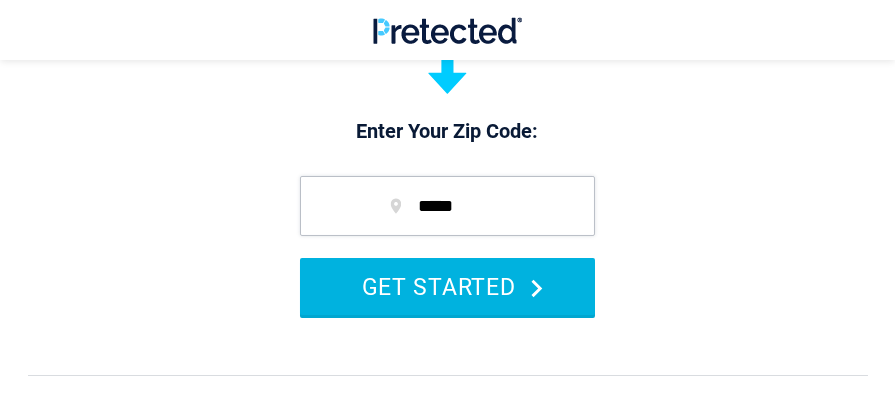 type on "*****" 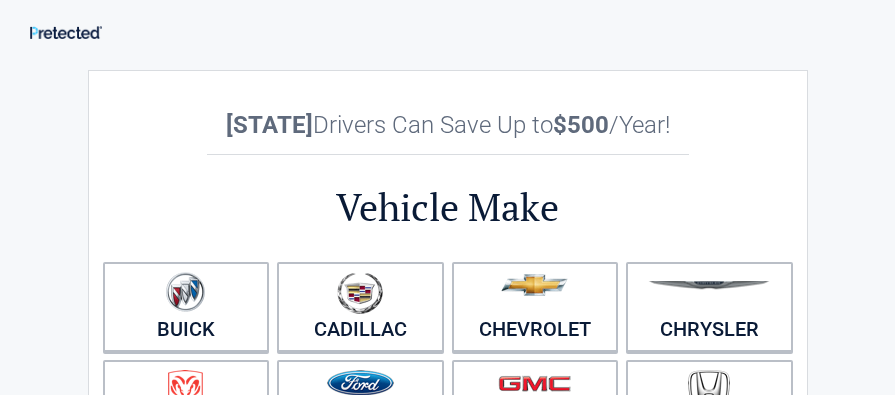 scroll, scrollTop: 0, scrollLeft: 0, axis: both 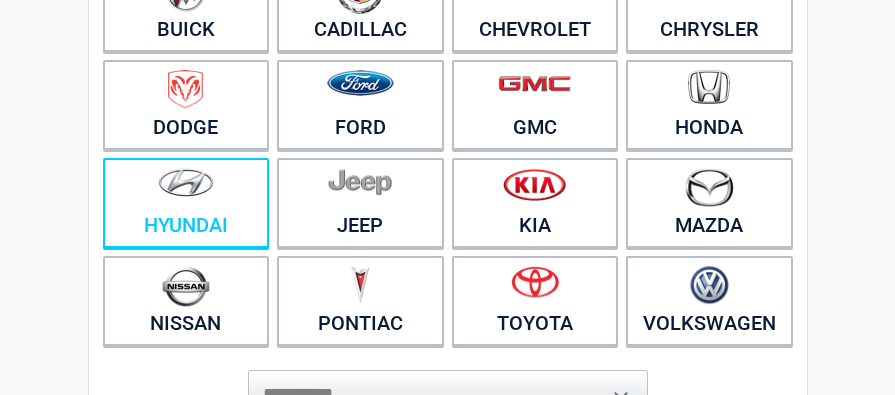 click at bounding box center (186, 190) 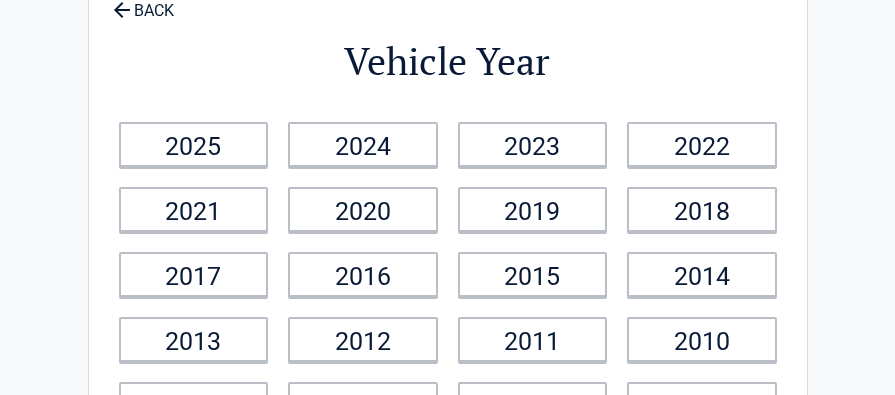 scroll, scrollTop: 200, scrollLeft: 0, axis: vertical 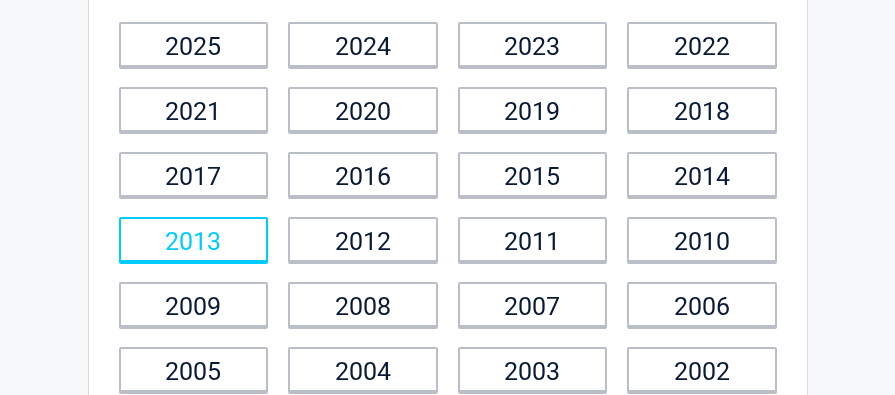 click on "2013" at bounding box center [194, 239] 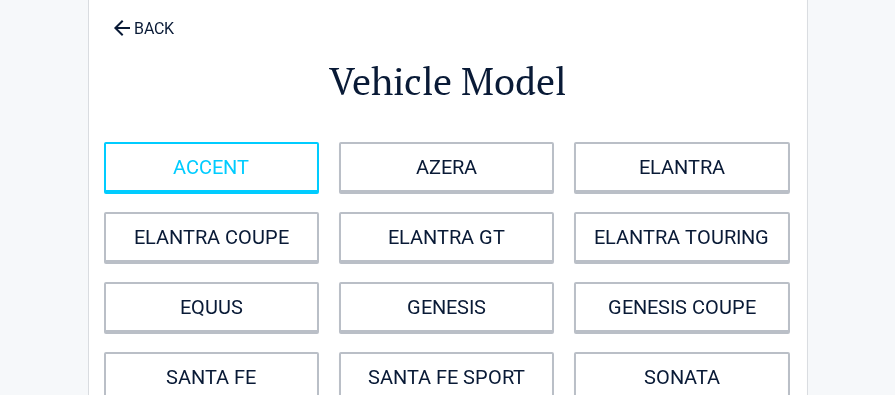 scroll, scrollTop: 100, scrollLeft: 0, axis: vertical 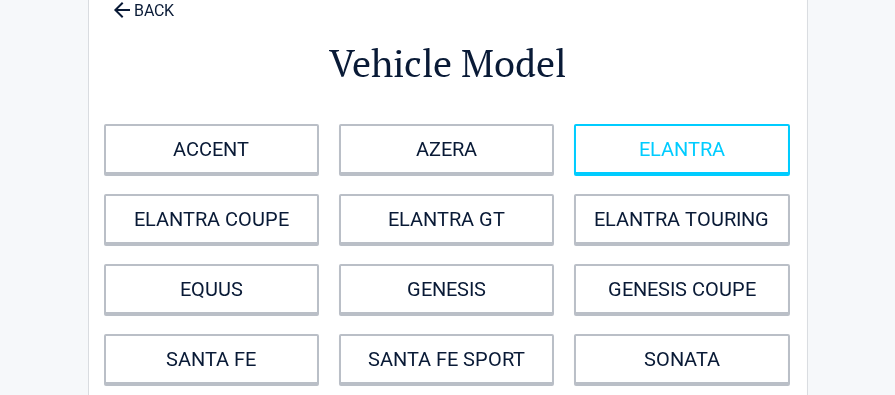 click on "ELANTRA" at bounding box center (681, 149) 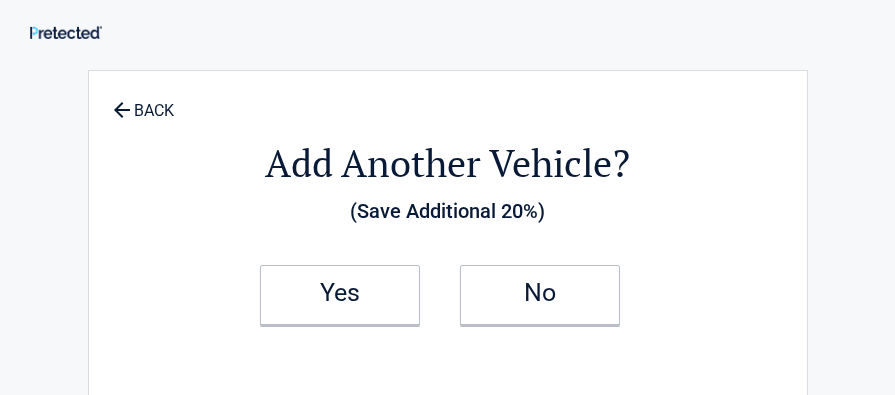 scroll, scrollTop: 0, scrollLeft: 0, axis: both 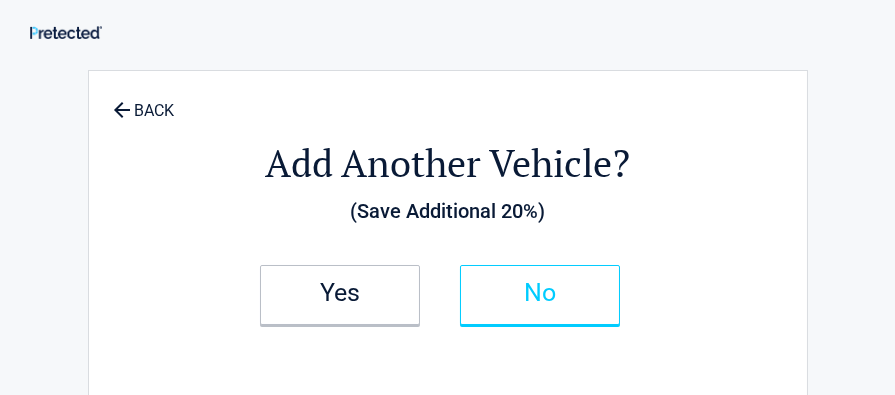 click on "No" at bounding box center (540, 293) 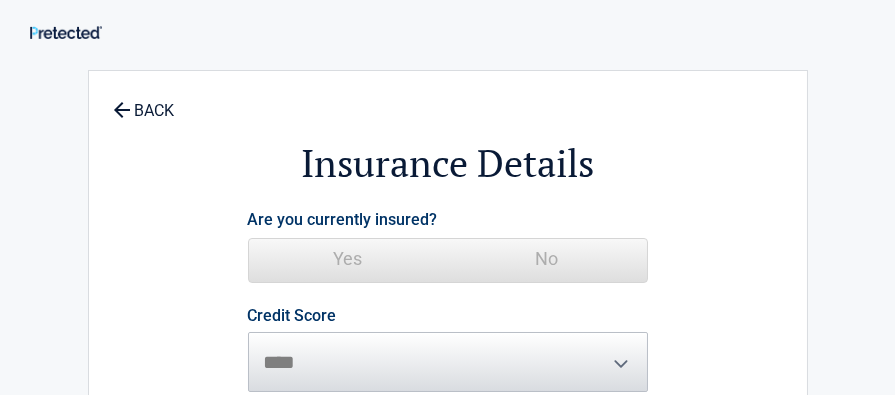 click on "Yes" at bounding box center [348, 259] 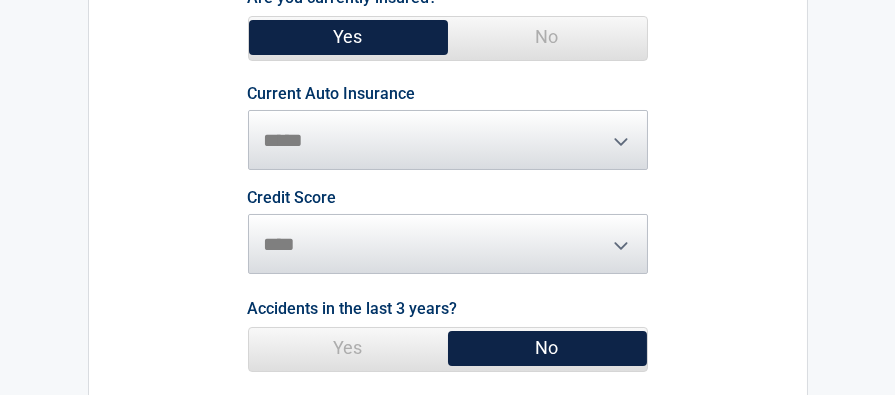 scroll, scrollTop: 200, scrollLeft: 0, axis: vertical 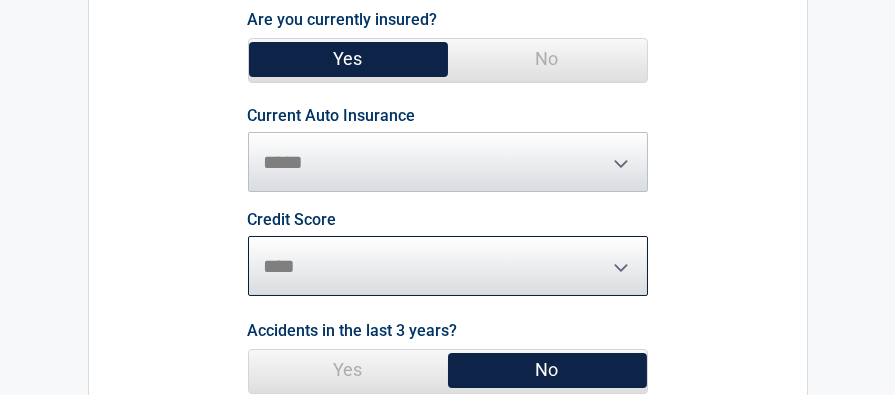 click on "*********
****
*******
****" at bounding box center (448, 266) 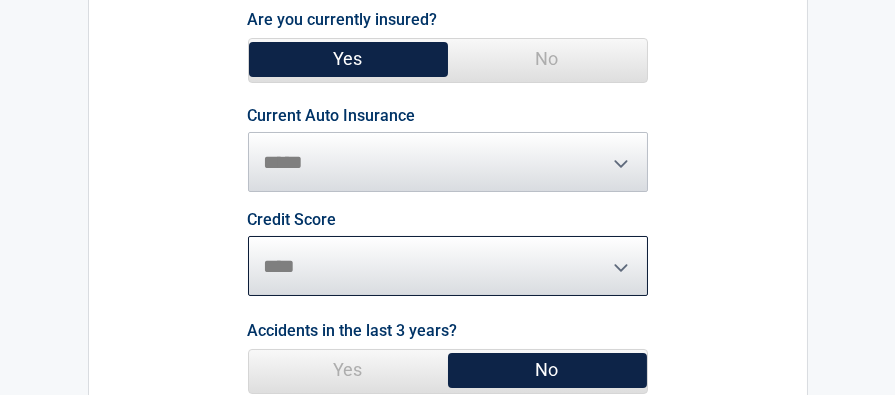 click on "*********
****
*******
****" at bounding box center [448, 266] 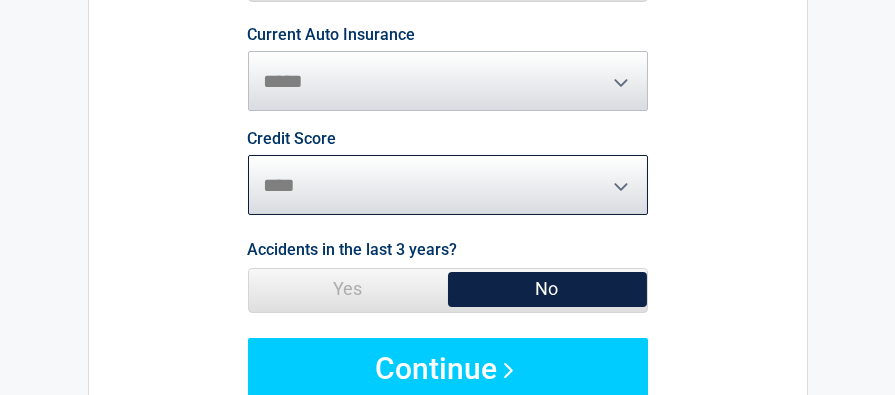 scroll, scrollTop: 300, scrollLeft: 0, axis: vertical 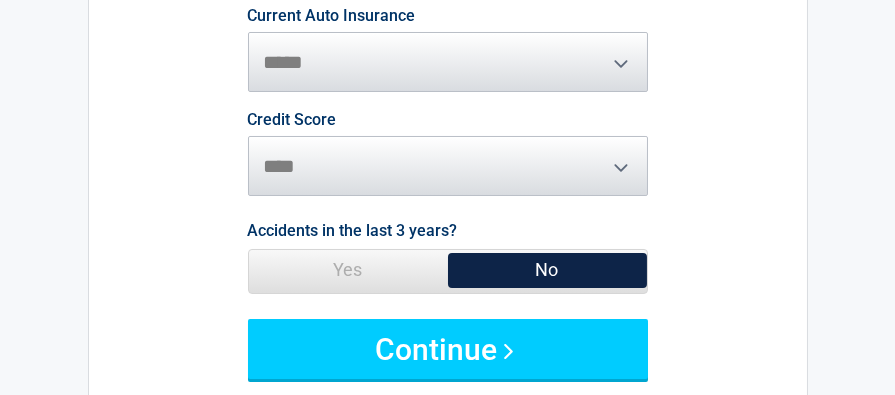 click on "No" at bounding box center (547, 270) 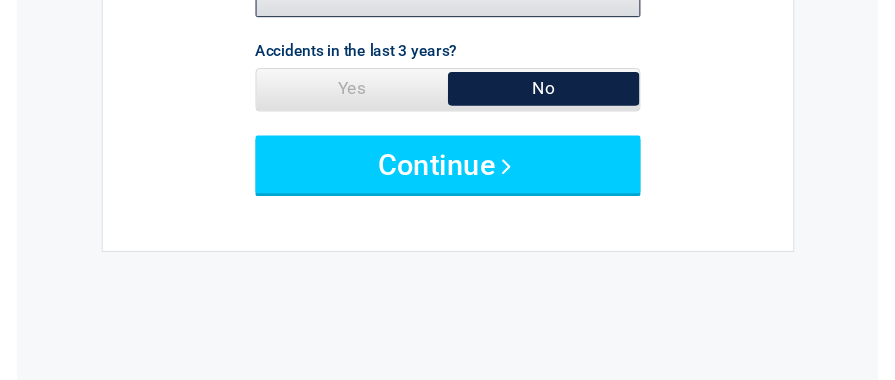 scroll, scrollTop: 500, scrollLeft: 0, axis: vertical 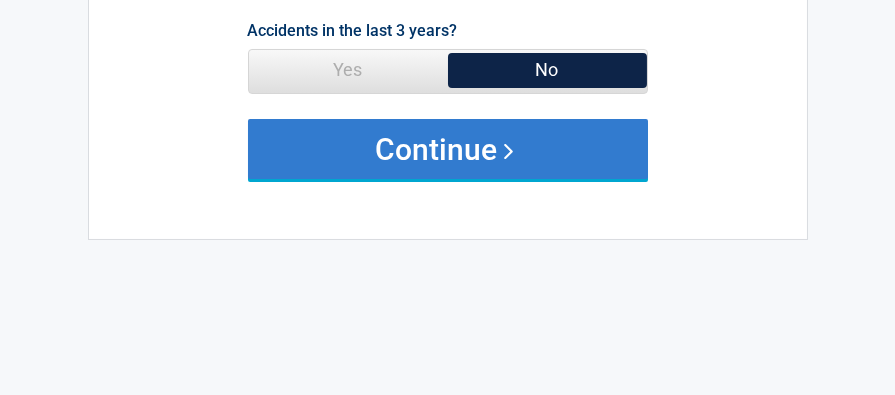 click on "Continue" at bounding box center [448, 149] 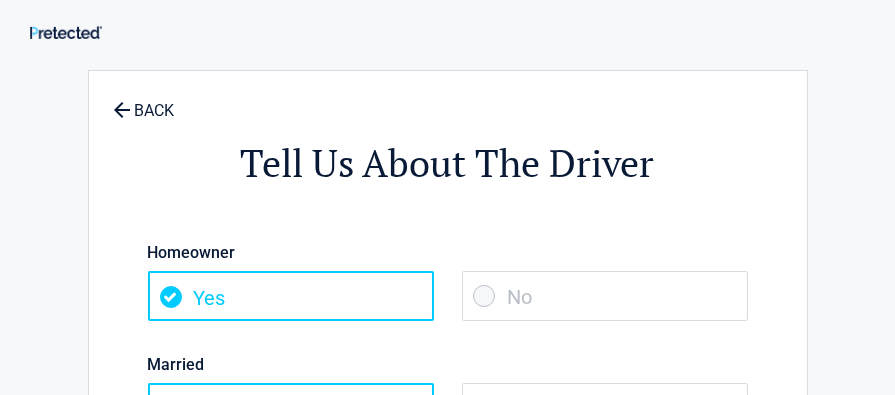 scroll, scrollTop: 100, scrollLeft: 0, axis: vertical 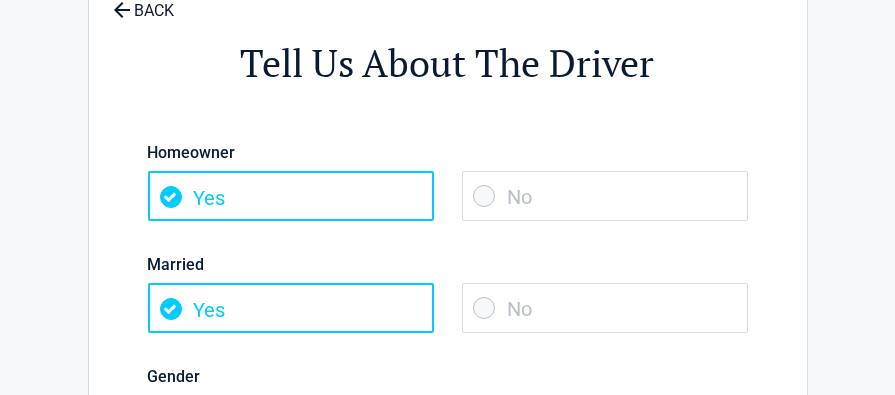 click on "No" at bounding box center [605, 196] 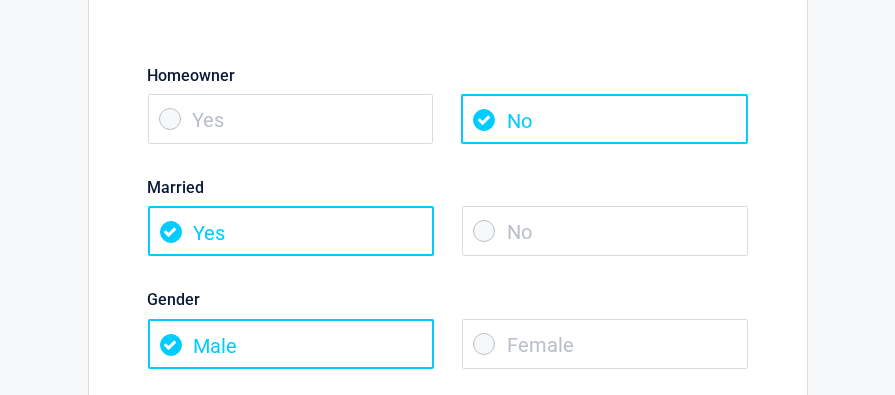 scroll, scrollTop: 200, scrollLeft: 0, axis: vertical 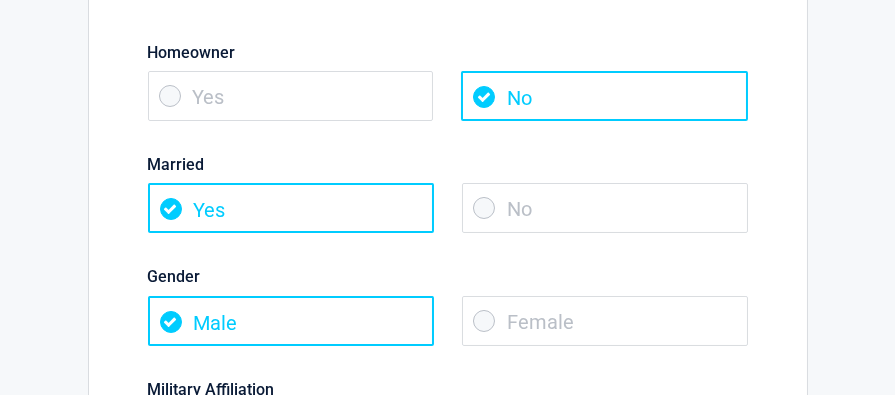 click on "No" at bounding box center [605, 208] 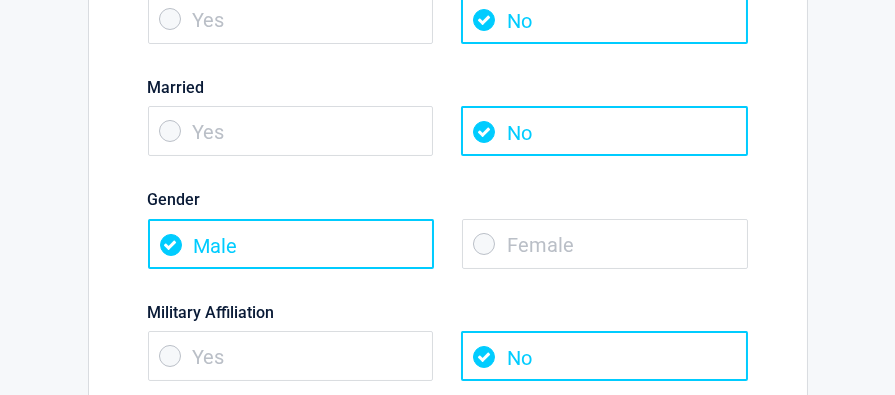 scroll, scrollTop: 300, scrollLeft: 0, axis: vertical 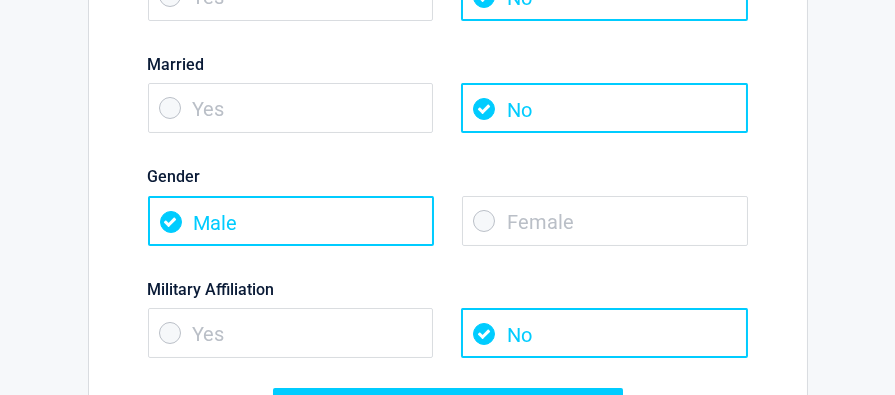 click on "Male" at bounding box center [291, 221] 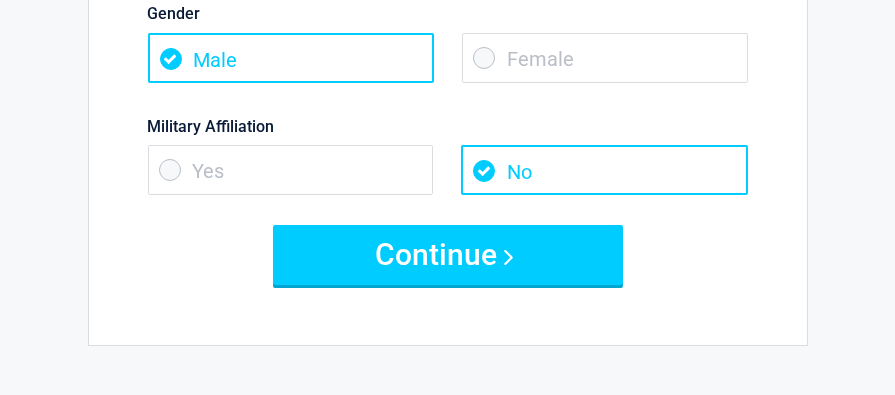 scroll, scrollTop: 500, scrollLeft: 0, axis: vertical 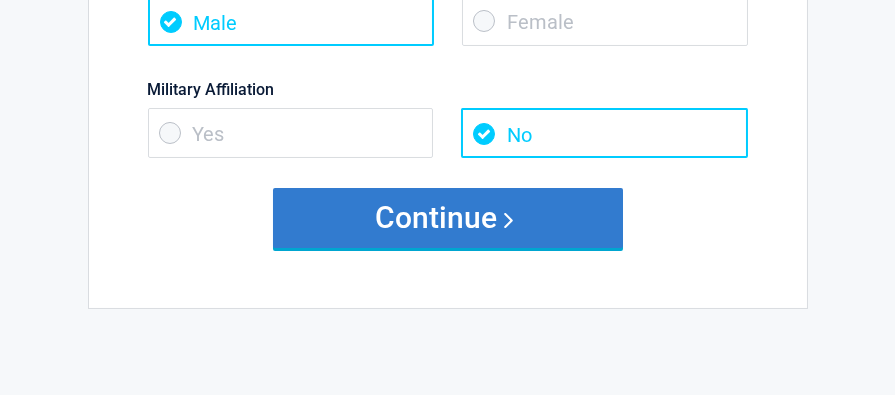 click on "Continue" at bounding box center [448, 218] 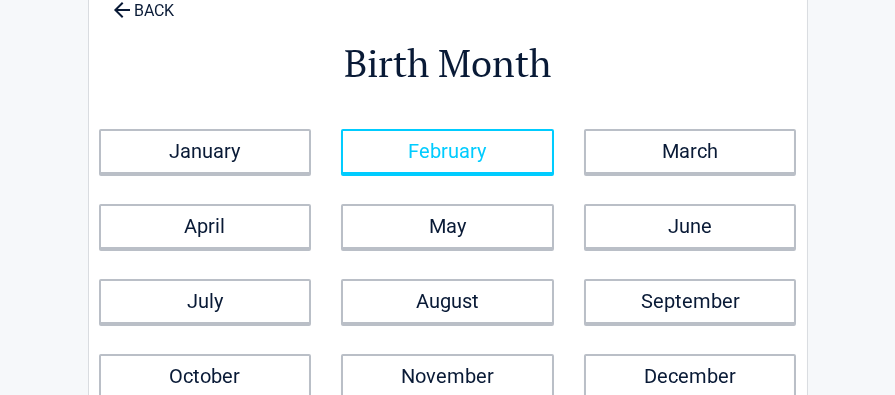 scroll, scrollTop: 200, scrollLeft: 0, axis: vertical 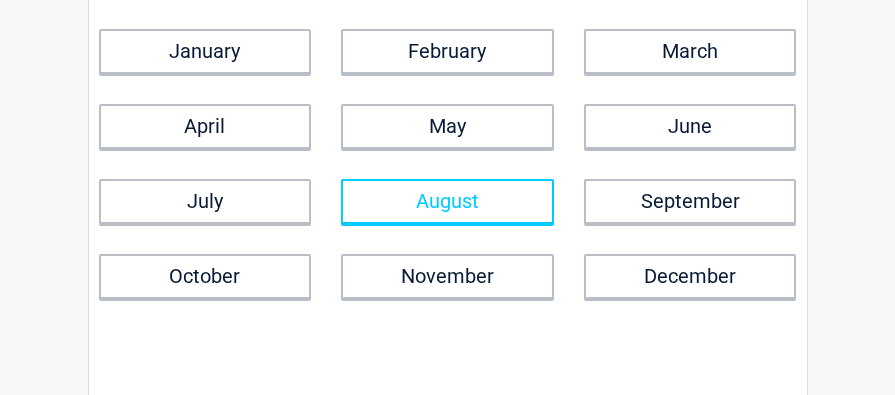 click on "August" at bounding box center (447, 201) 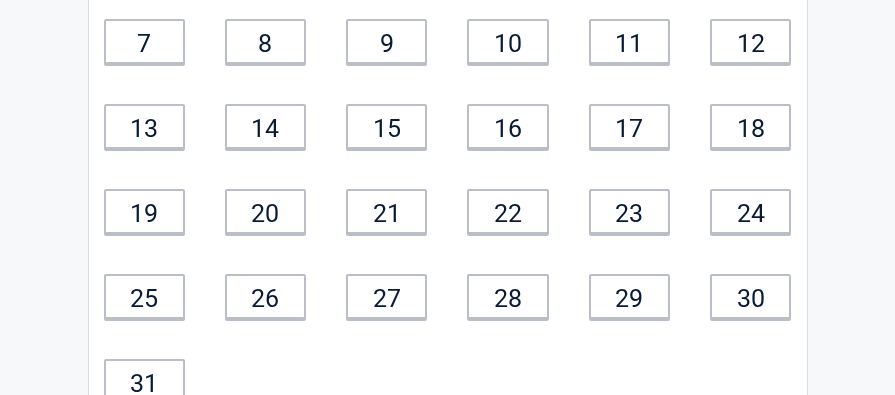 scroll, scrollTop: 300, scrollLeft: 0, axis: vertical 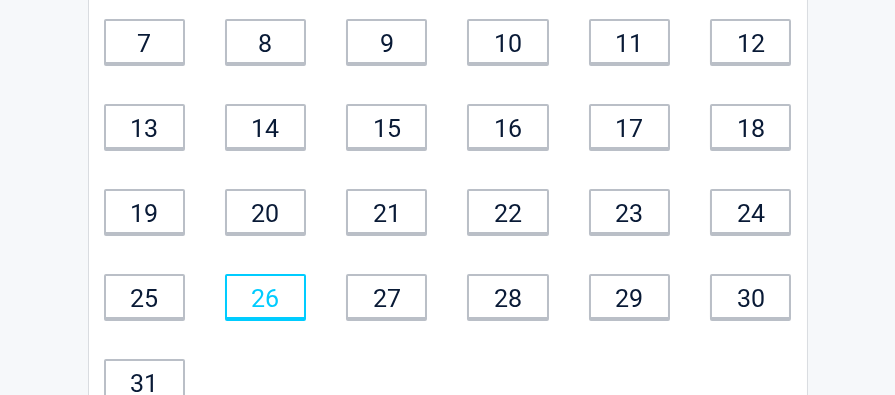 click on "26" at bounding box center (265, 296) 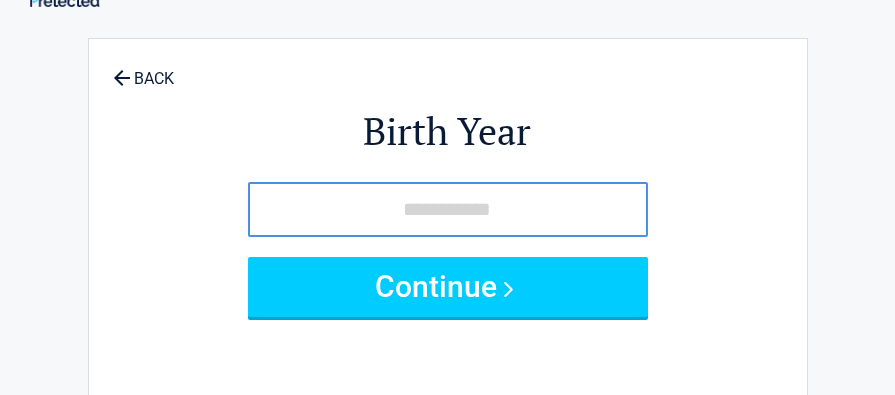 scroll, scrollTop: 0, scrollLeft: 0, axis: both 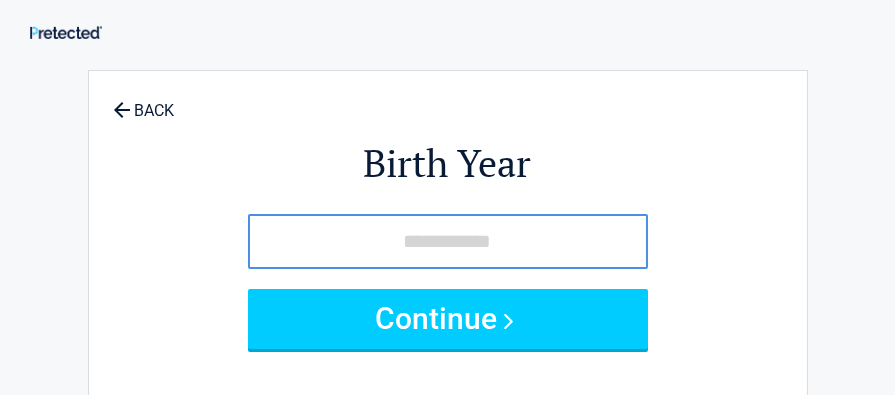 click at bounding box center (448, 241) 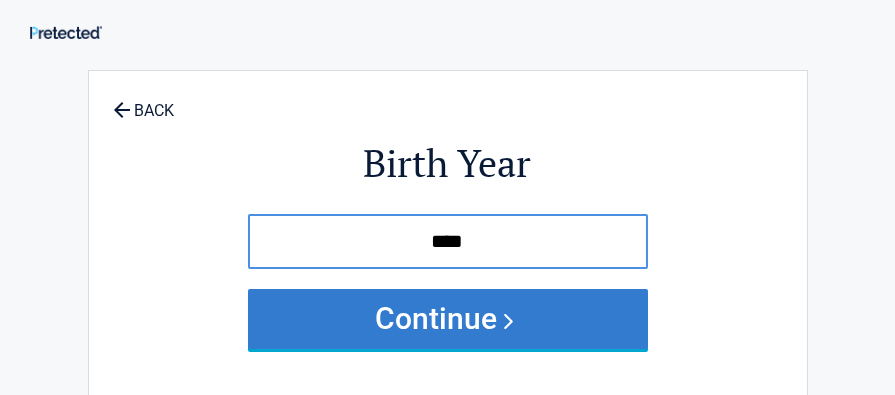 type on "****" 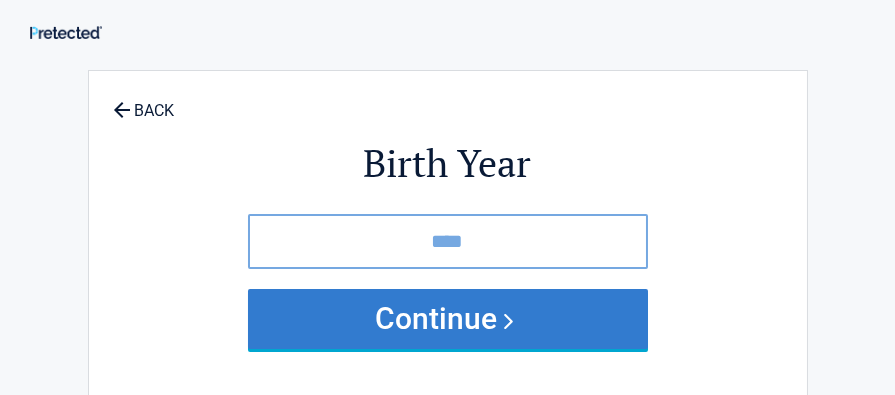click on "Continue" at bounding box center [448, 319] 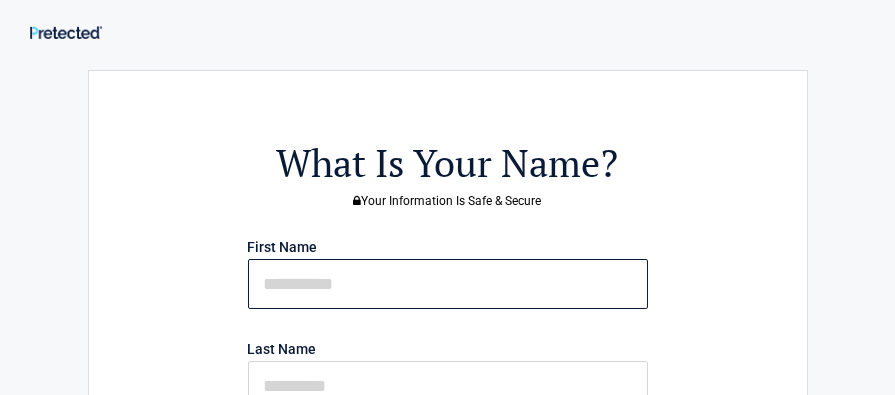 click at bounding box center [448, 284] 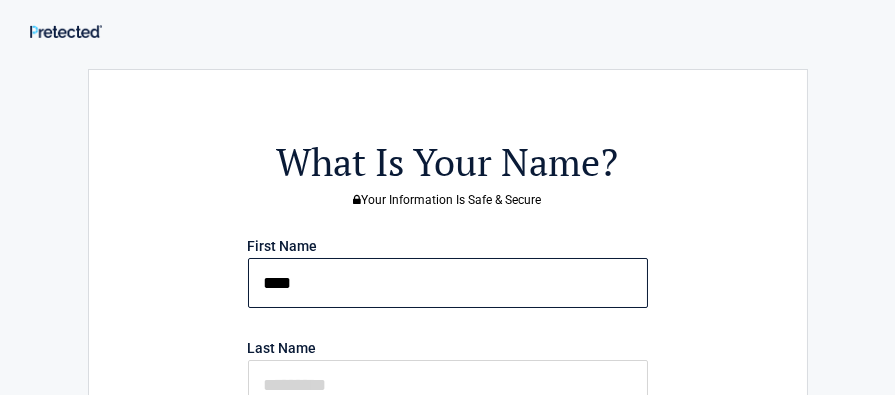 scroll, scrollTop: 100, scrollLeft: 0, axis: vertical 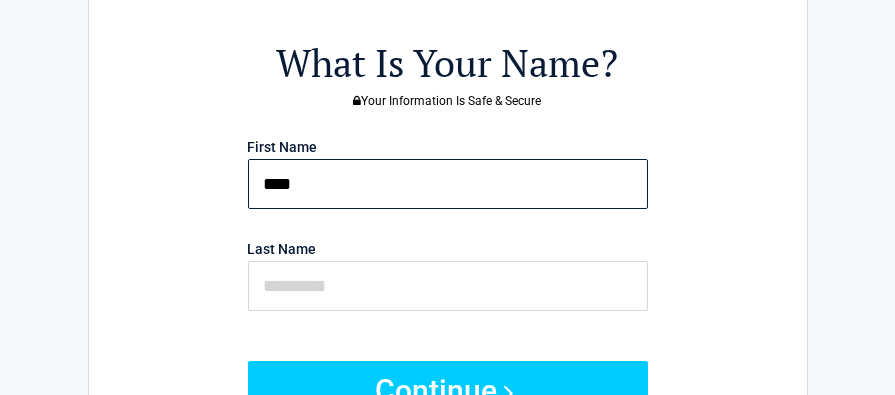 type on "****" 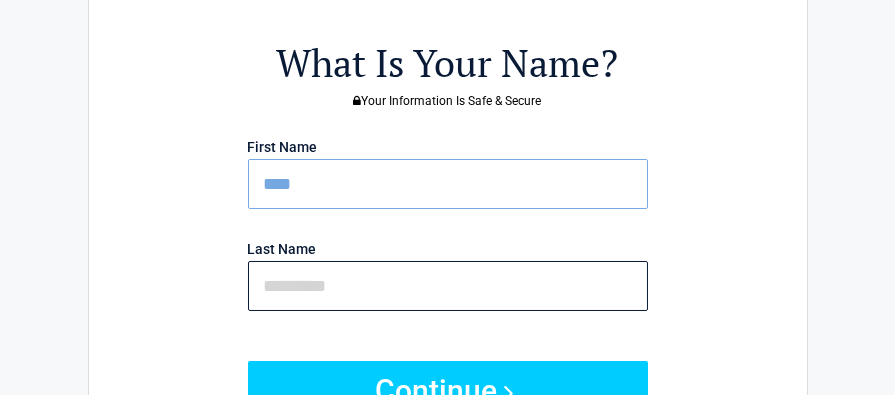 click at bounding box center [448, 286] 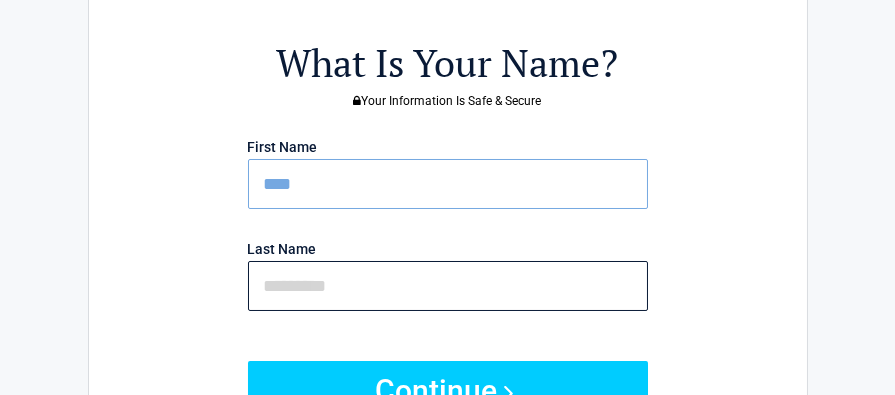 click at bounding box center [448, 286] 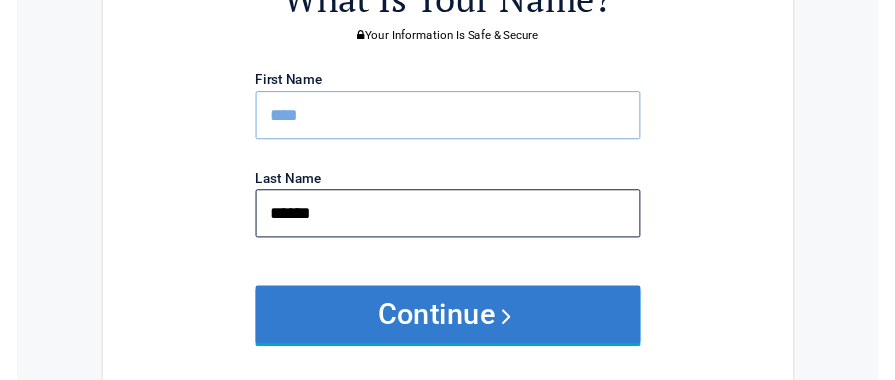 scroll, scrollTop: 200, scrollLeft: 0, axis: vertical 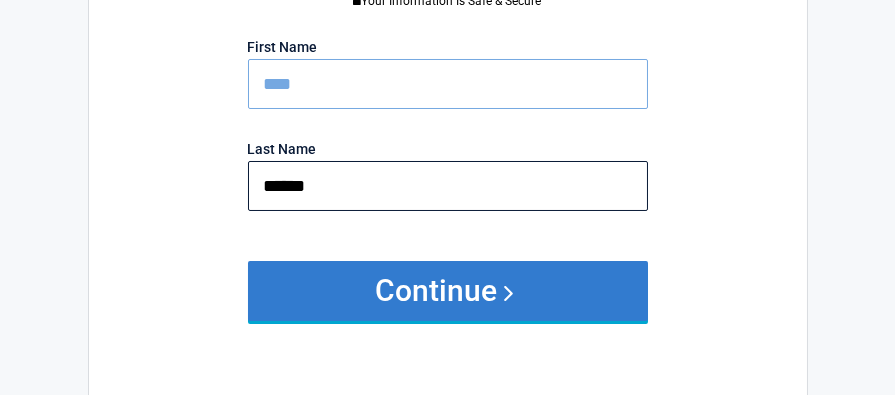 type on "******" 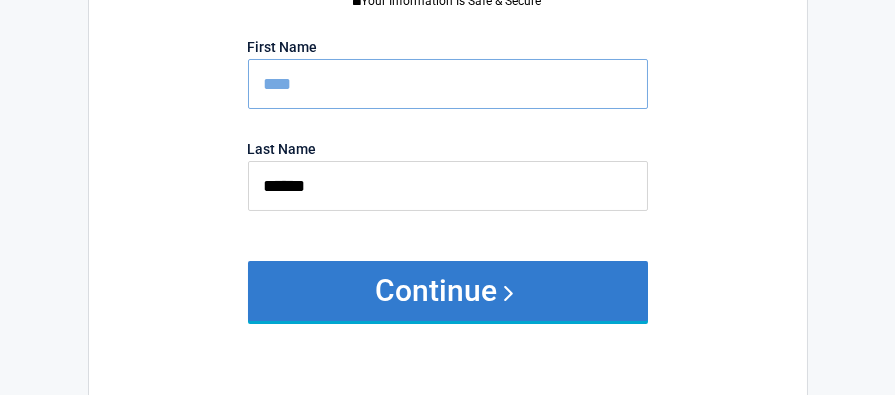 click on "Continue" at bounding box center [448, 291] 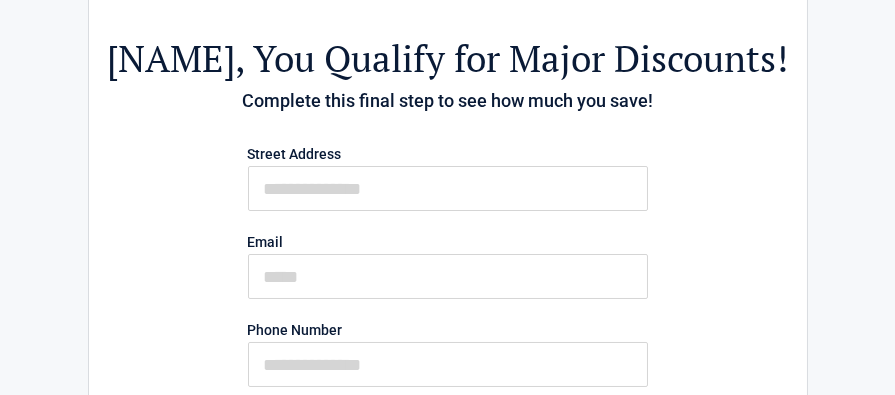 scroll, scrollTop: 0, scrollLeft: 0, axis: both 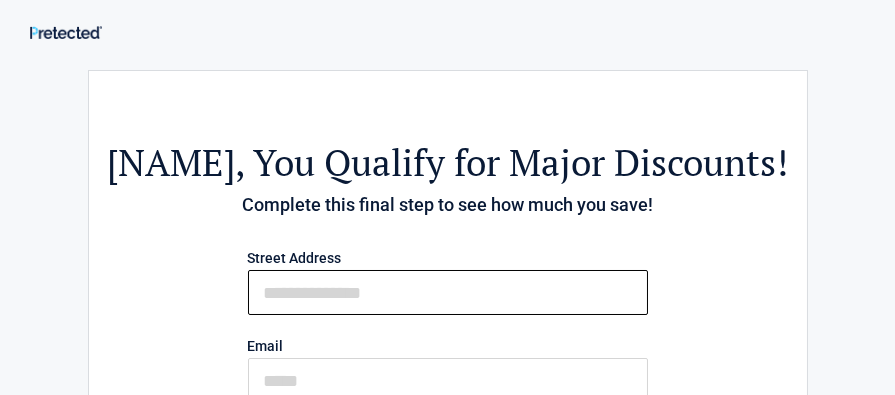 click on "First Name" at bounding box center (448, 292) 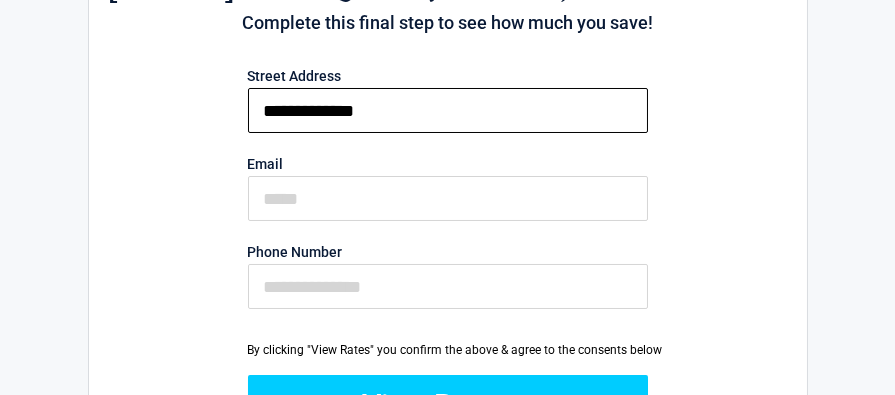 scroll, scrollTop: 200, scrollLeft: 0, axis: vertical 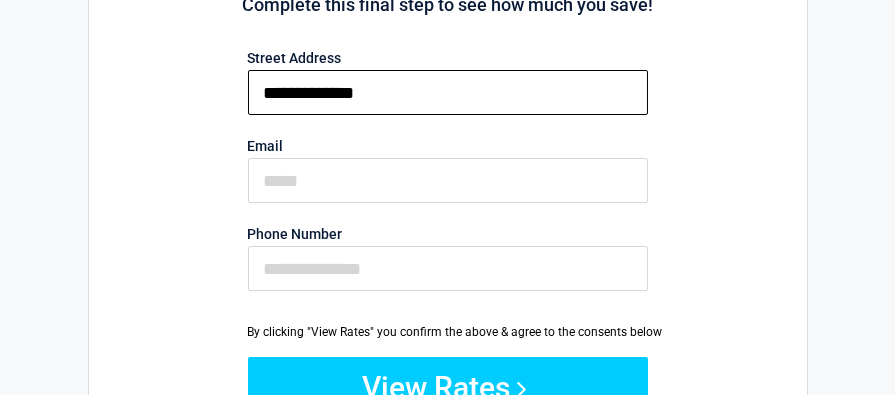 type on "**********" 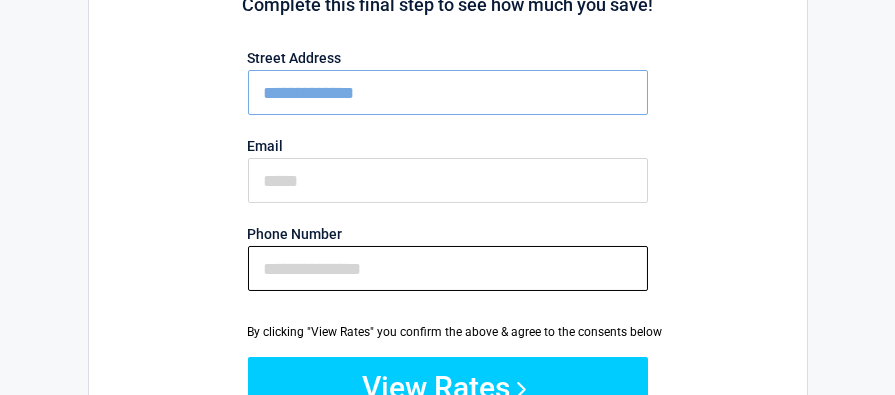 click on "Phone Number" at bounding box center [448, 268] 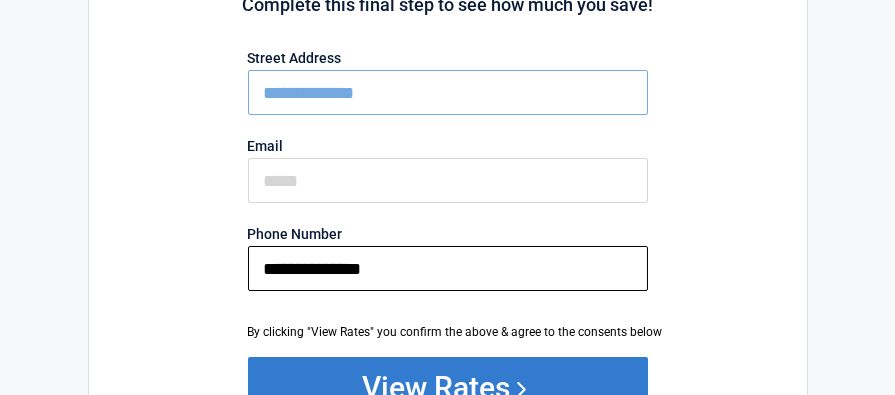 scroll, scrollTop: 300, scrollLeft: 0, axis: vertical 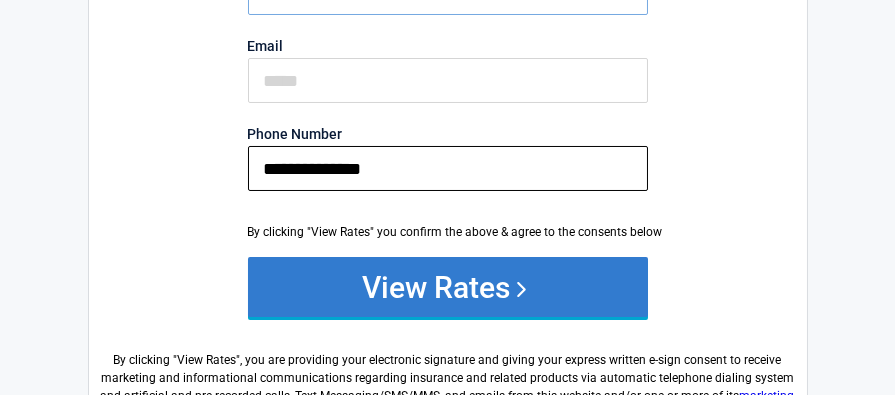 type on "**********" 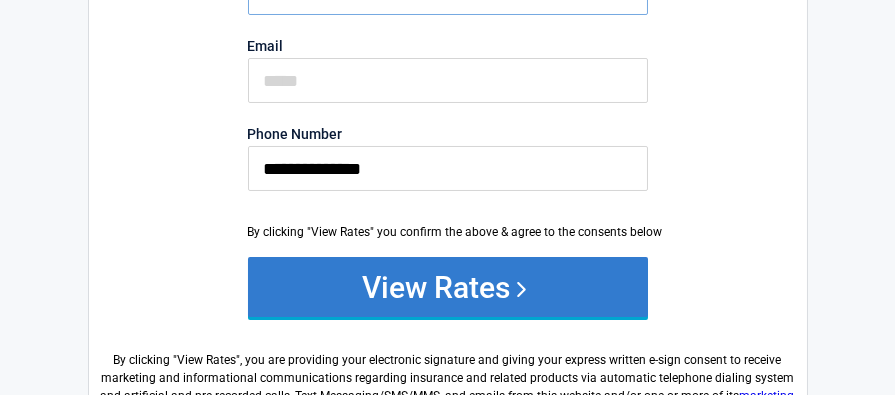 click on "View Rates" at bounding box center [448, 287] 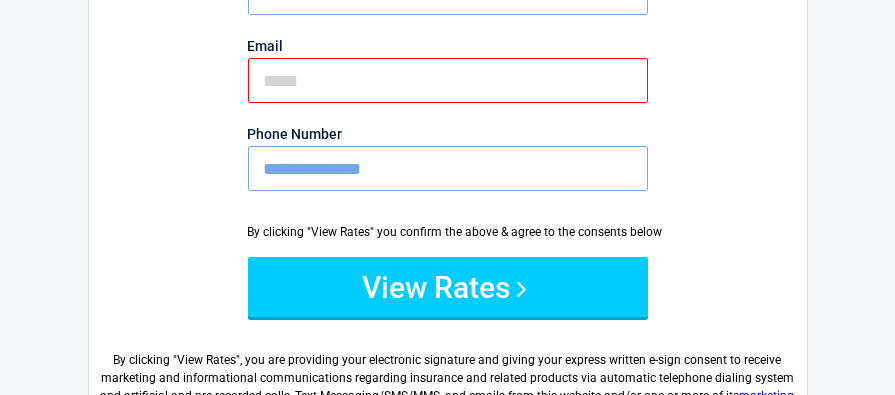 click on "Email" at bounding box center (448, 80) 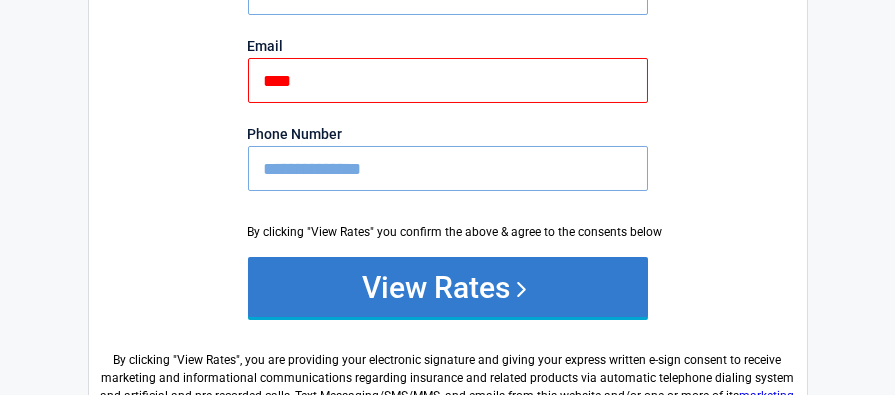 click on "View Rates" at bounding box center (448, 287) 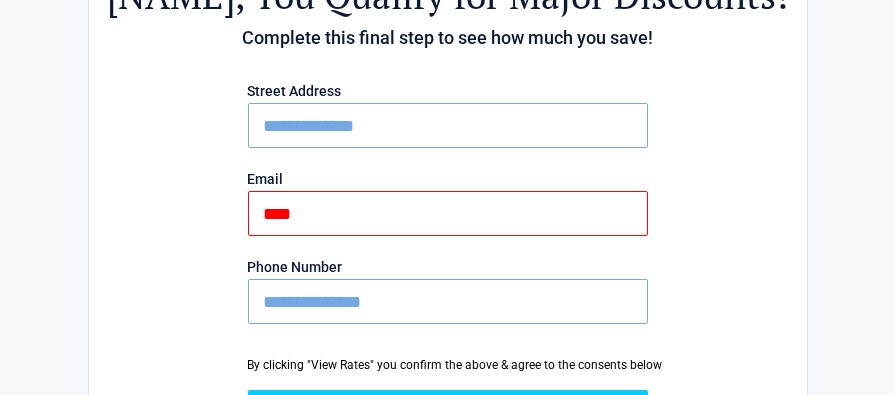 scroll, scrollTop: 200, scrollLeft: 0, axis: vertical 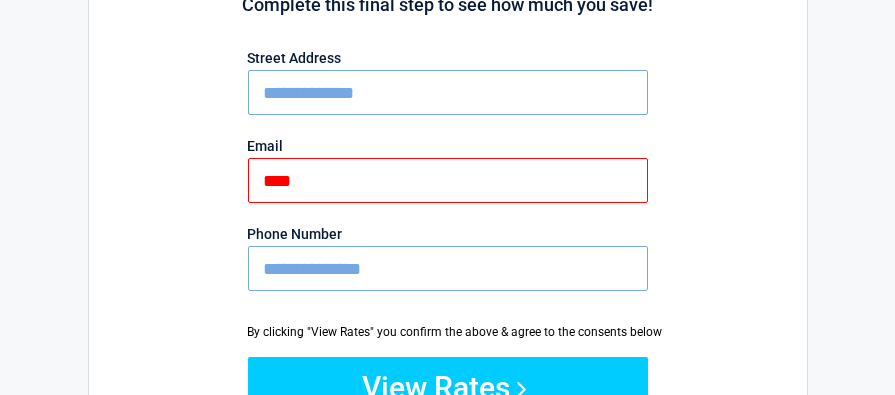 drag, startPoint x: 312, startPoint y: 183, endPoint x: 227, endPoint y: 181, distance: 85.02353 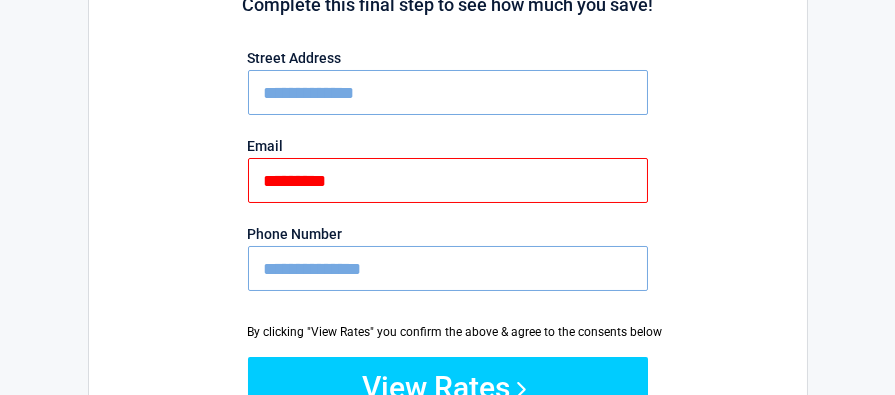 click on "kent , You Qualify for Major Discounts!
Complete this final step to see how much you save!
Street Address
[ADDRESS]
Email
[EMAIL]
Phone Number
[PHONE]
By clicking "View Rates" you confirm the above & agree to the consents below
View Rates
By clicking " View Rates ", you are providing your electronic signature and giving your express written e-sign consent to receive marketing and informational communications regarding insurance and related products via automatic telephone dialing system and artificial and pre-recorded calls, Text Messaging/SMS/MMS, and emails from this website and/or one or more of its  marketing partners (listed here) Privacy Policy  and  Terms & Conditions , including the mandatory arbitration provision and class action waiver contained therein." at bounding box center (448, 262) 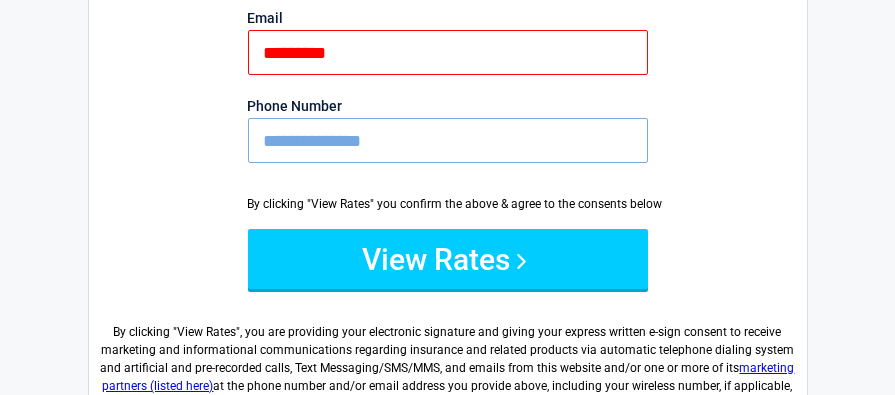 scroll, scrollTop: 345, scrollLeft: 0, axis: vertical 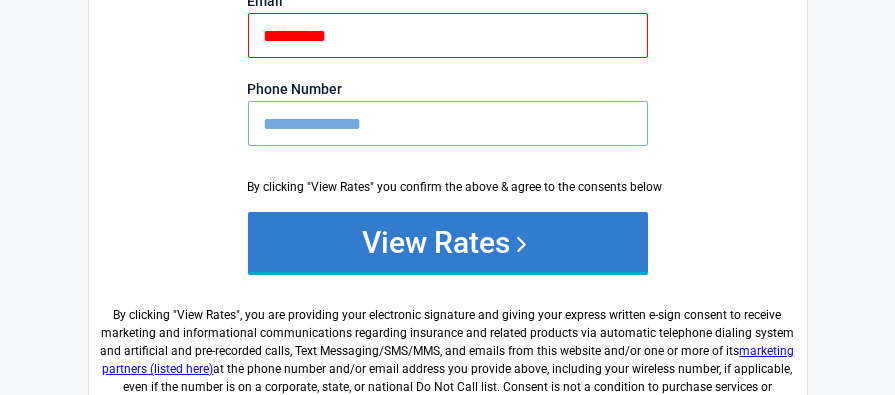 click on "View Rates" at bounding box center [448, 242] 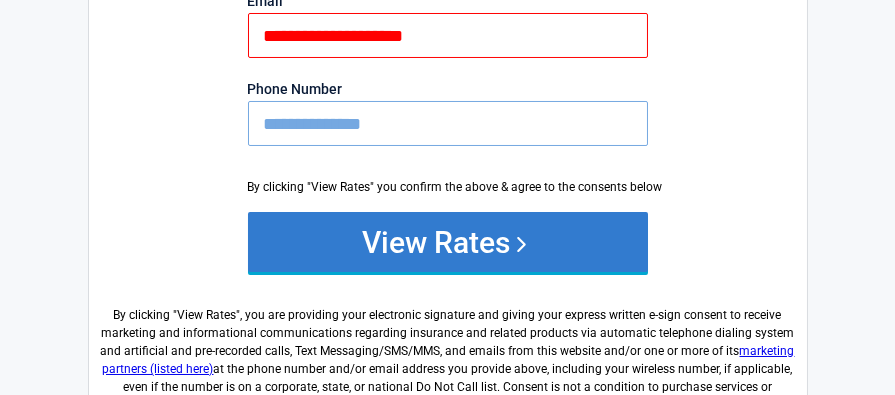 click on "View Rates" at bounding box center [448, 242] 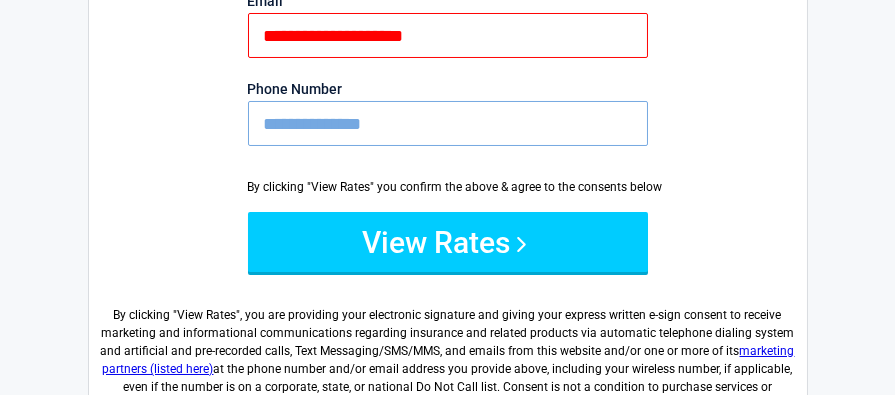 click on "**********" at bounding box center (448, 123) 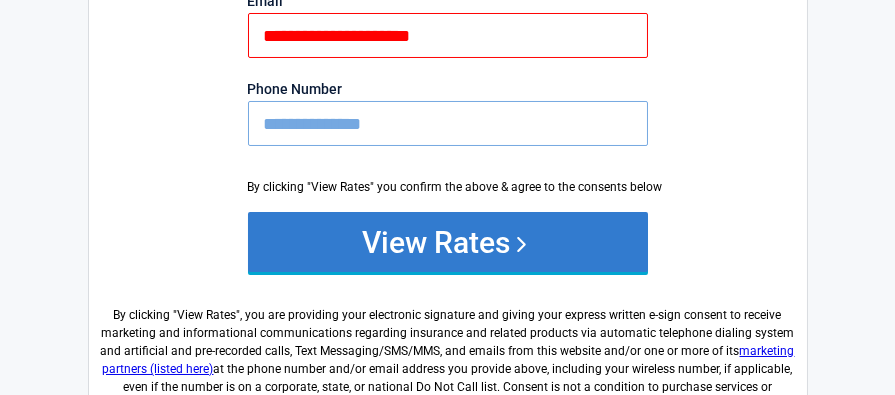 type on "**********" 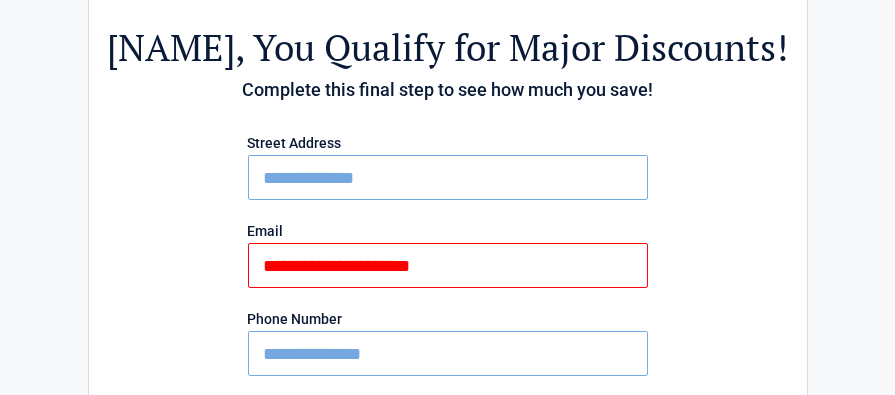 scroll, scrollTop: 138, scrollLeft: 0, axis: vertical 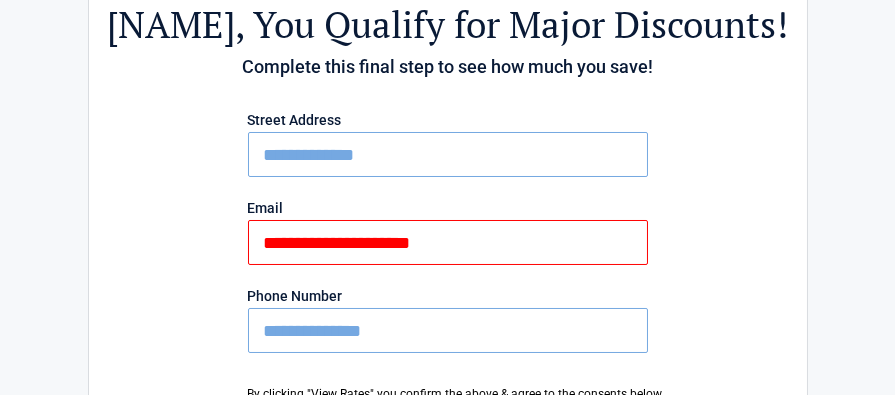 click on "**********" at bounding box center [448, 154] 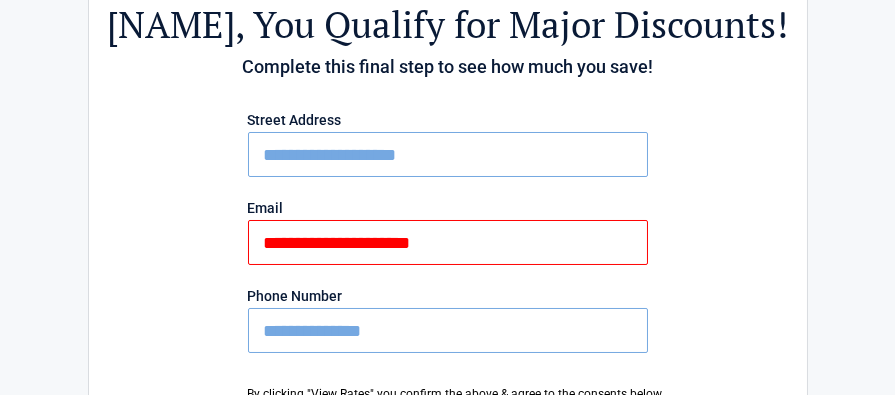 click on "View Rates" at bounding box center (448, 449) 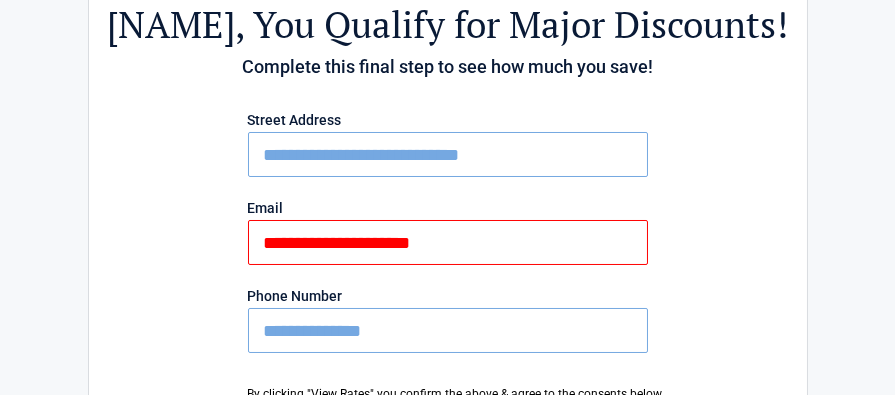 click on "**********" at bounding box center [448, 154] 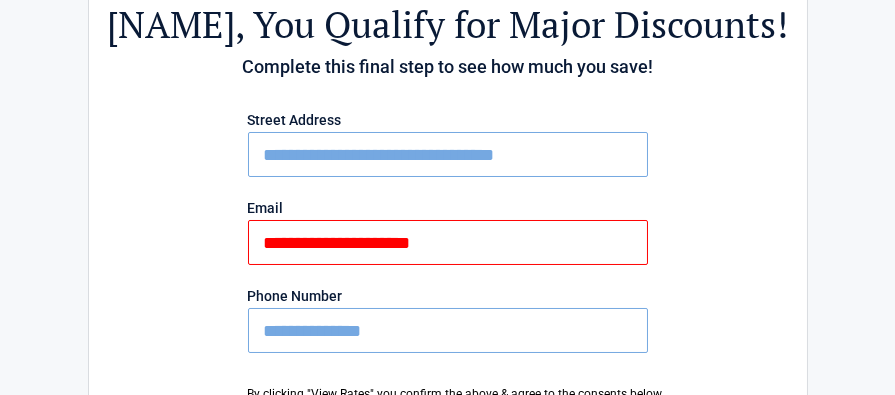 type on "**********" 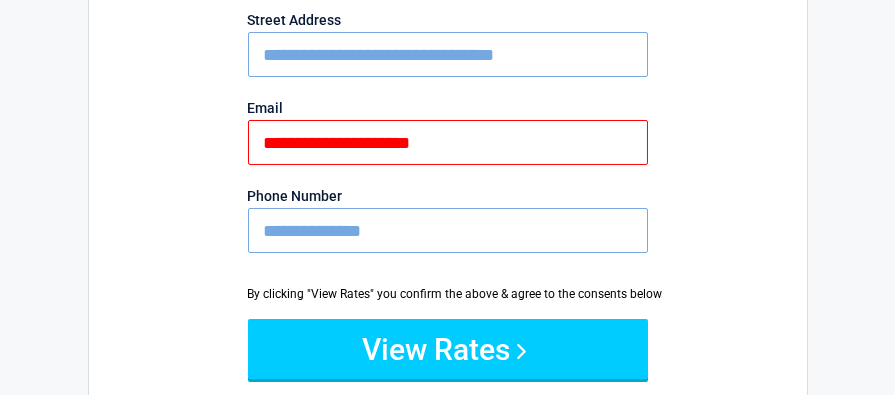 scroll, scrollTop: 338, scrollLeft: 0, axis: vertical 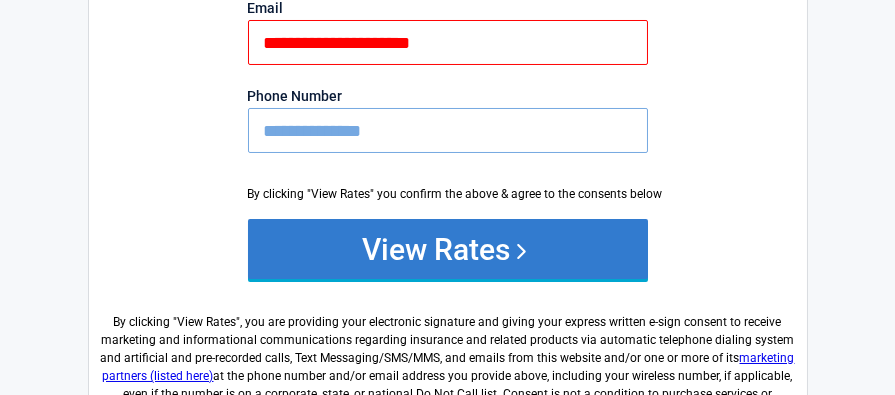 click on "View Rates" at bounding box center [448, 249] 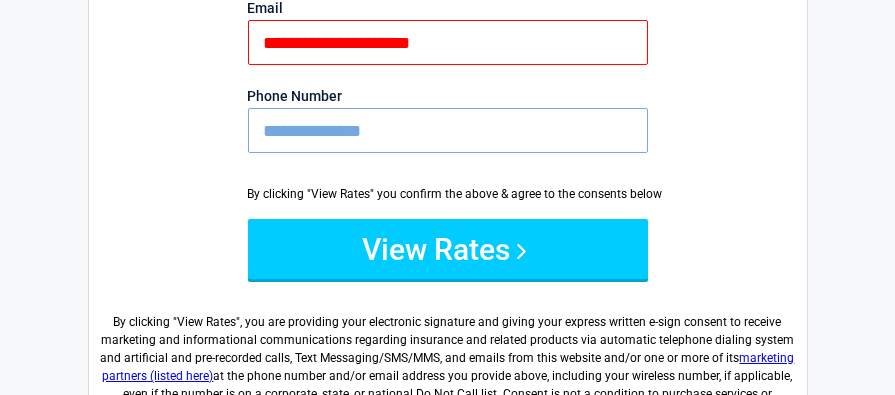 click on "**********" at bounding box center (448, 130) 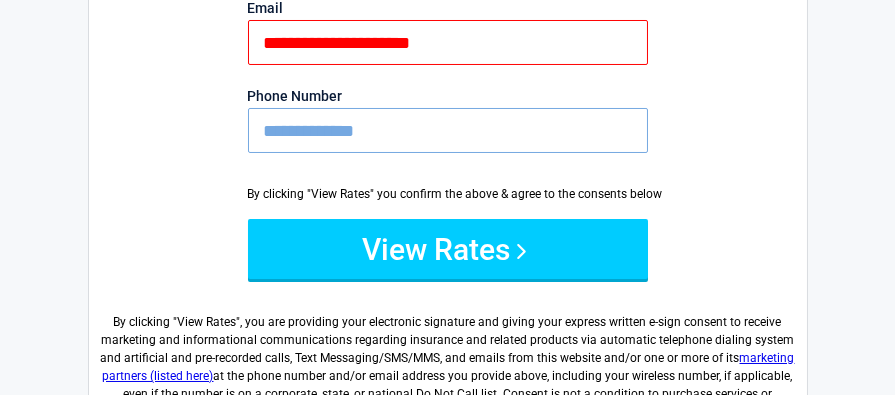 type on "**********" 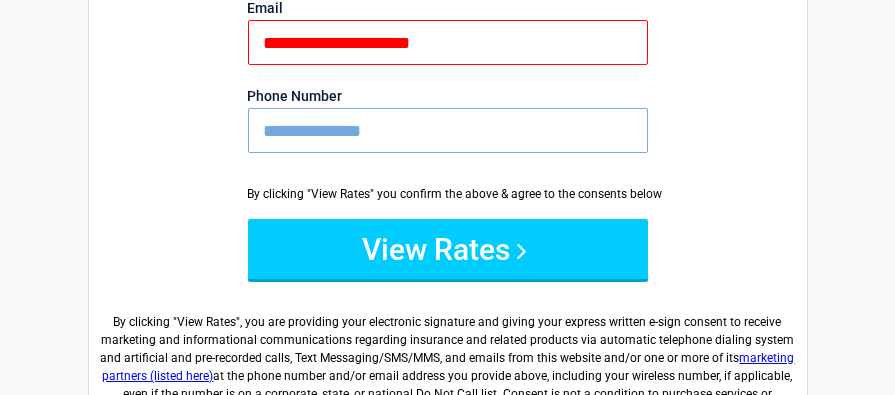 click on "View Rates" at bounding box center (448, 249) 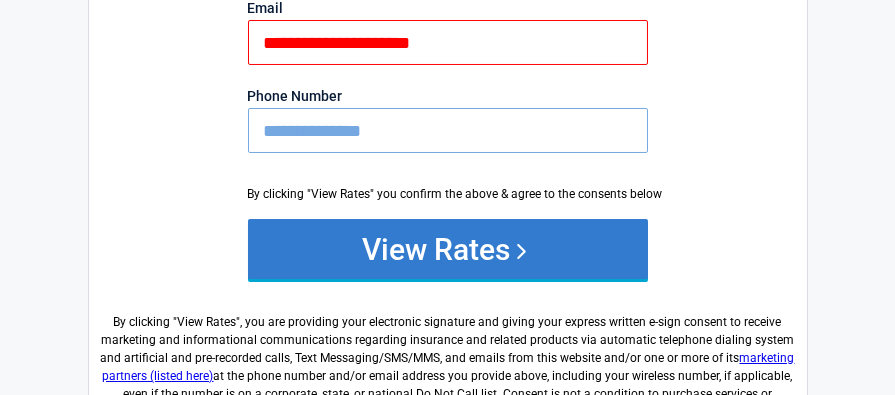 click on "View Rates" at bounding box center (448, 249) 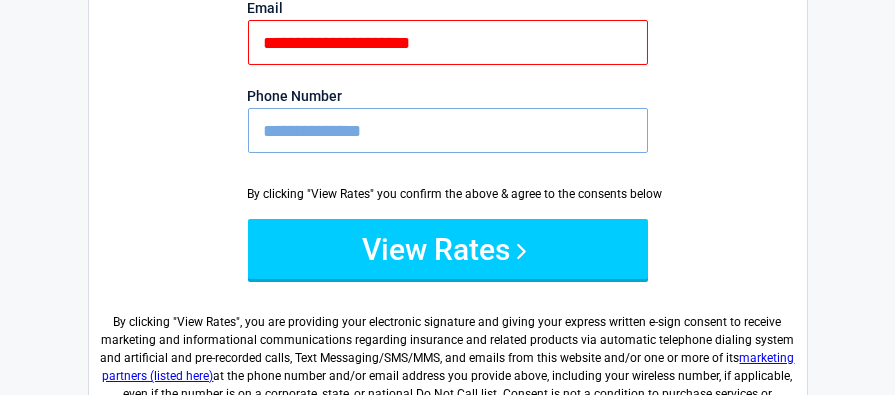 click on "**********" at bounding box center (448, 42) 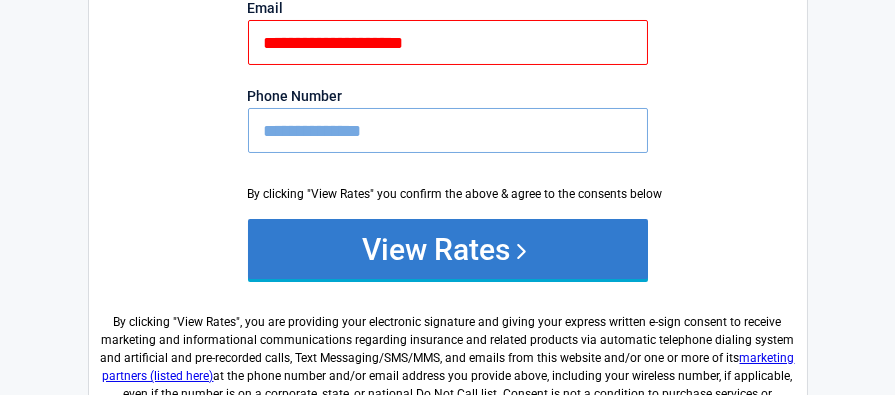 type on "**********" 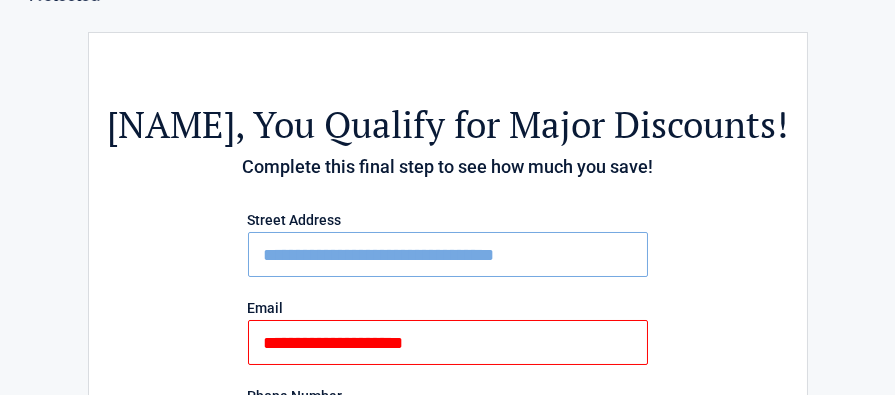 scroll, scrollTop: 138, scrollLeft: 0, axis: vertical 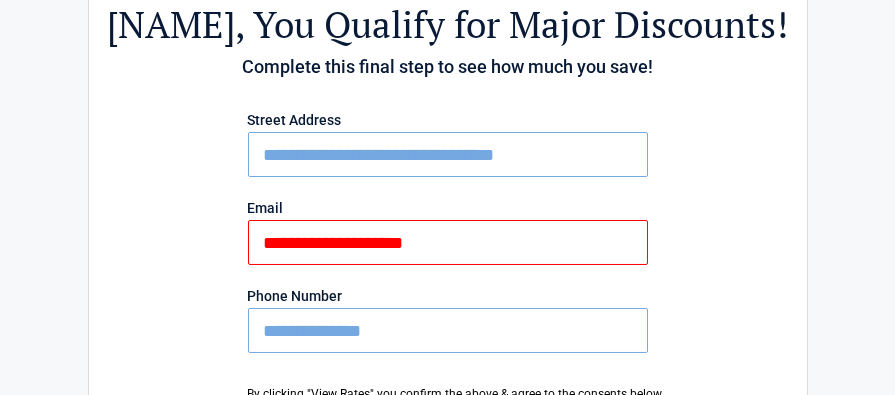 click on "**********" at bounding box center [448, 154] 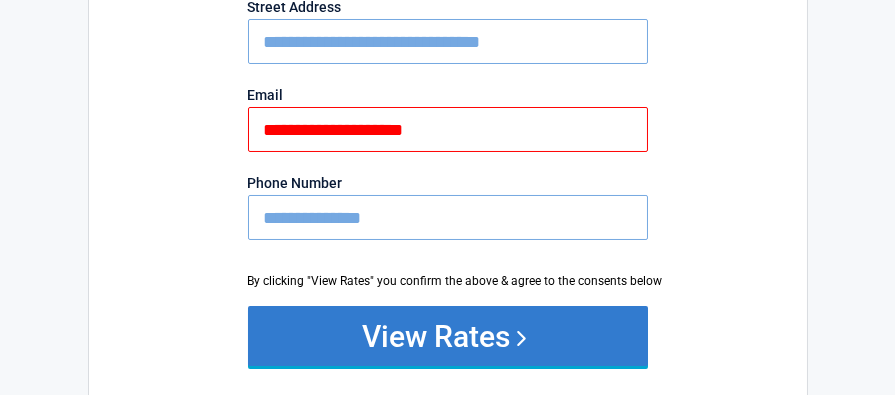 scroll, scrollTop: 338, scrollLeft: 0, axis: vertical 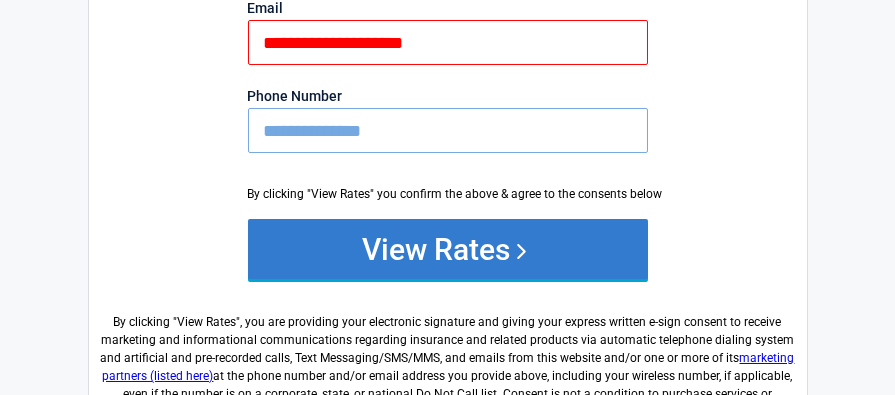 type on "**********" 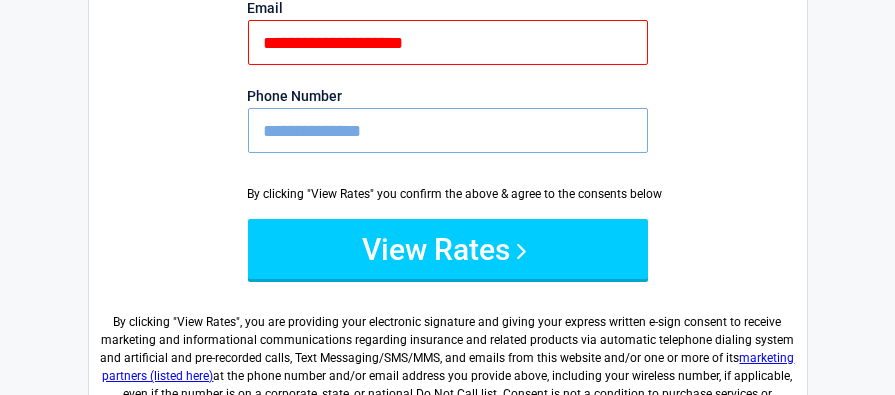 click on "**********" at bounding box center (448, 42) 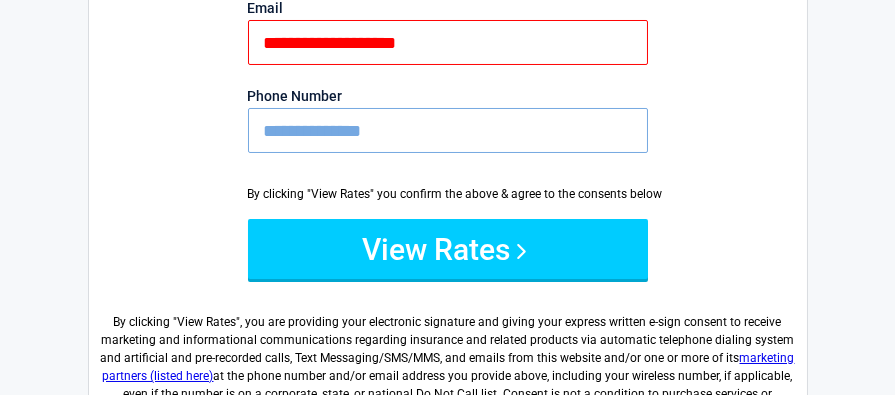 click on "View Rates" at bounding box center (448, 249) 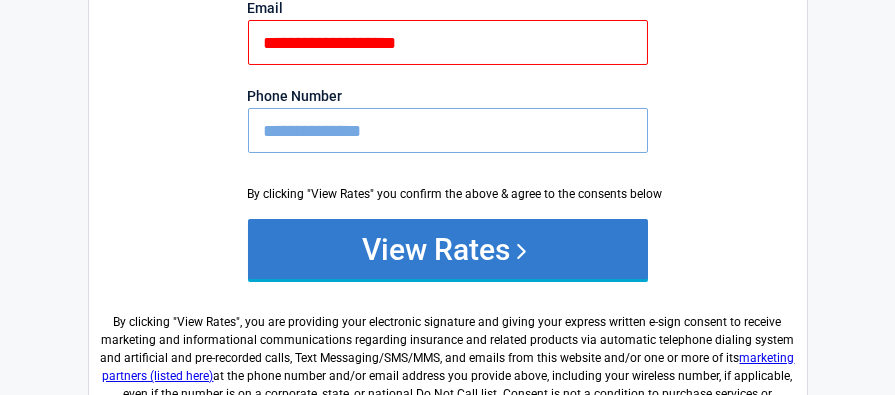 click on "View Rates" at bounding box center (448, 249) 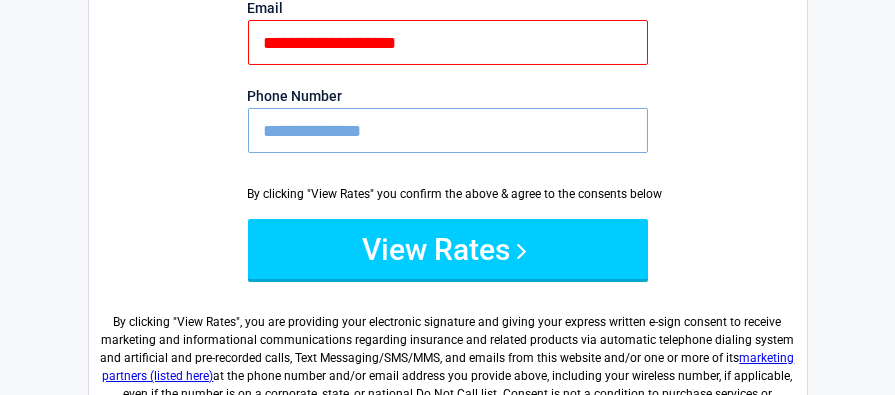 click on "**********" at bounding box center [448, 42] 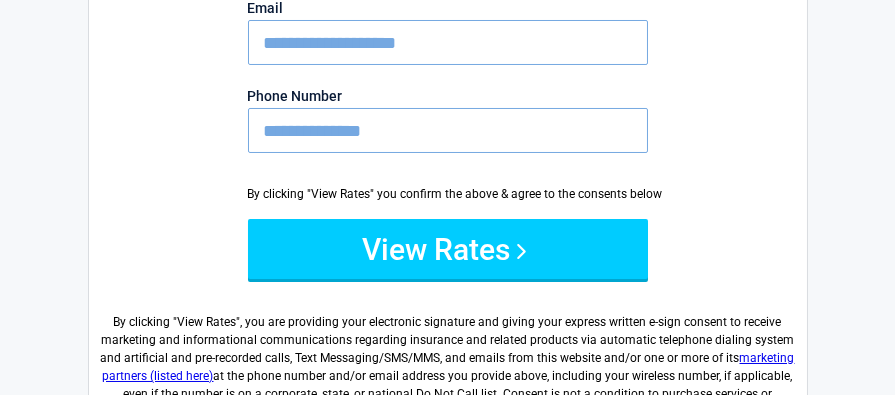 type on "**********" 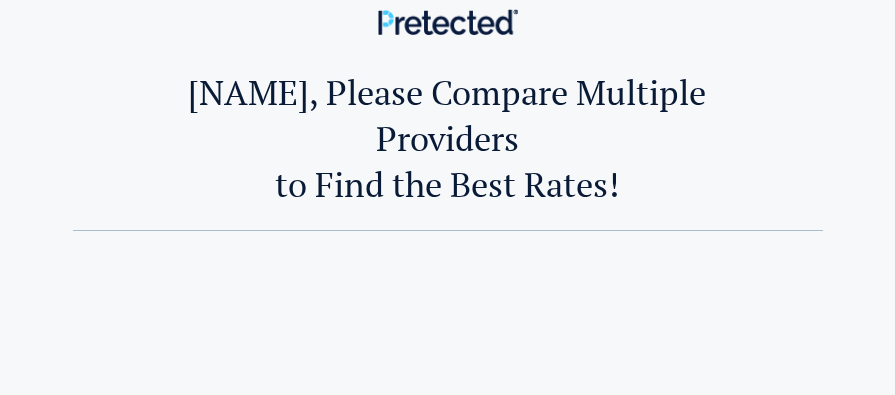 scroll, scrollTop: 0, scrollLeft: 0, axis: both 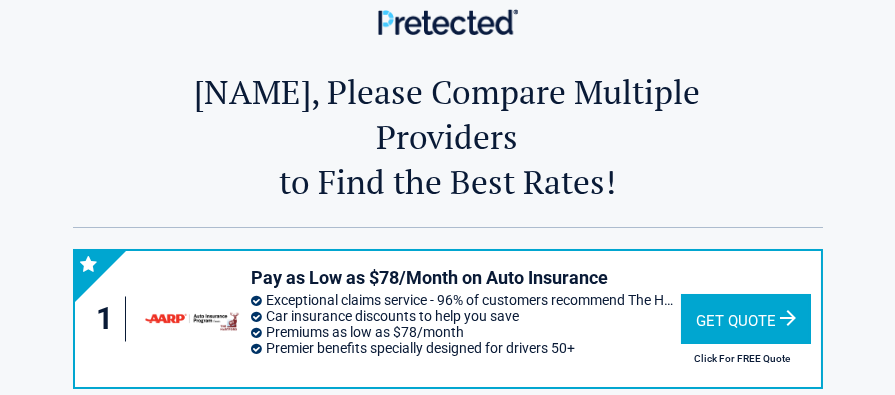 click on "Get Quote" at bounding box center (746, 319) 